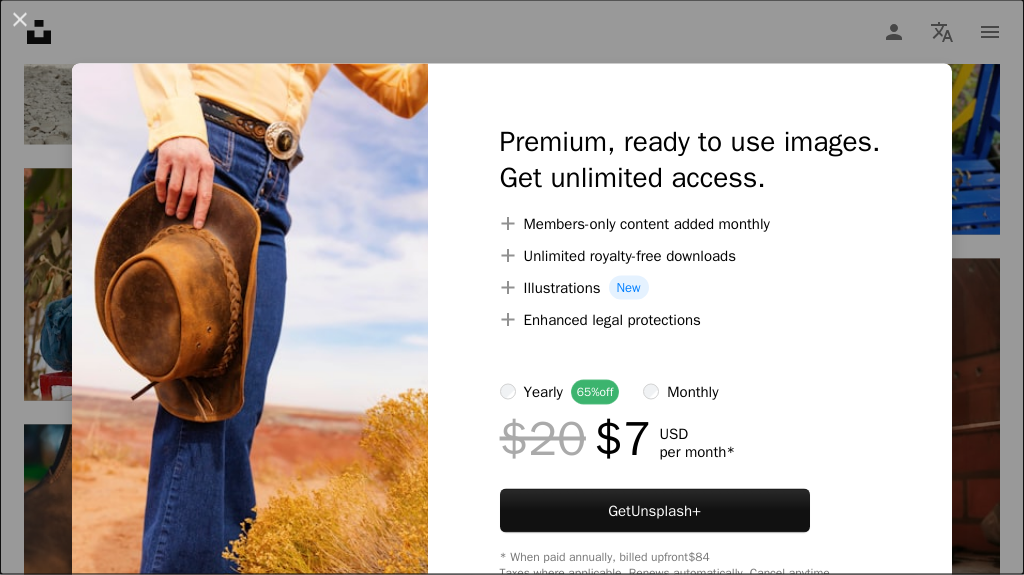 scroll, scrollTop: 27331, scrollLeft: 0, axis: vertical 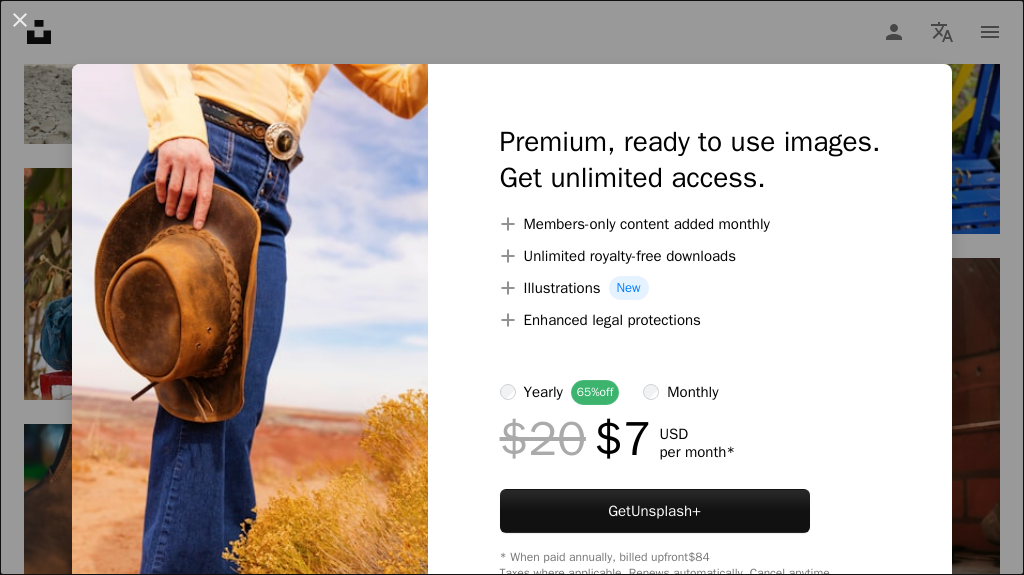 click on "An X shape" at bounding box center [20, 20] 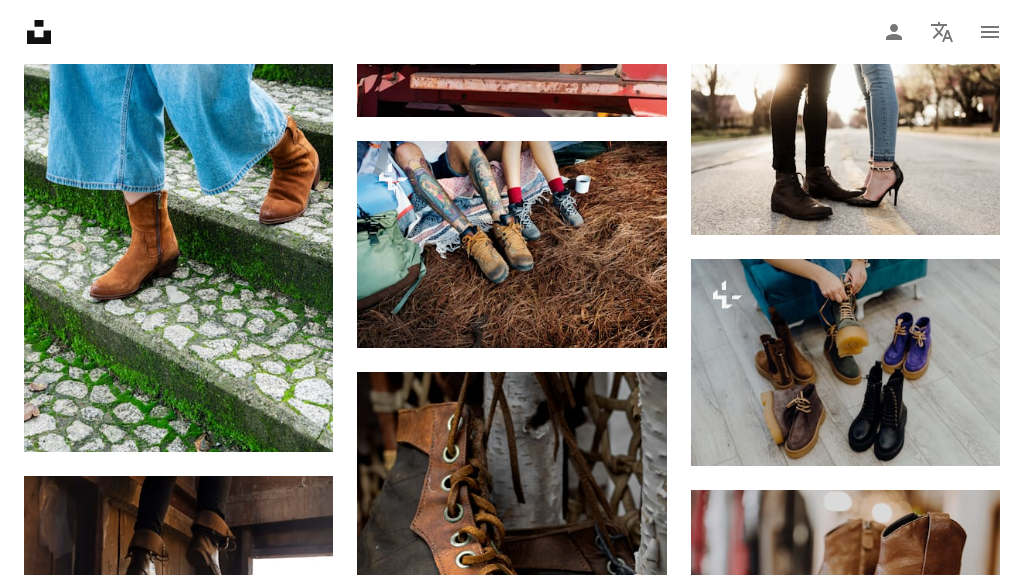 scroll, scrollTop: 35869, scrollLeft: 0, axis: vertical 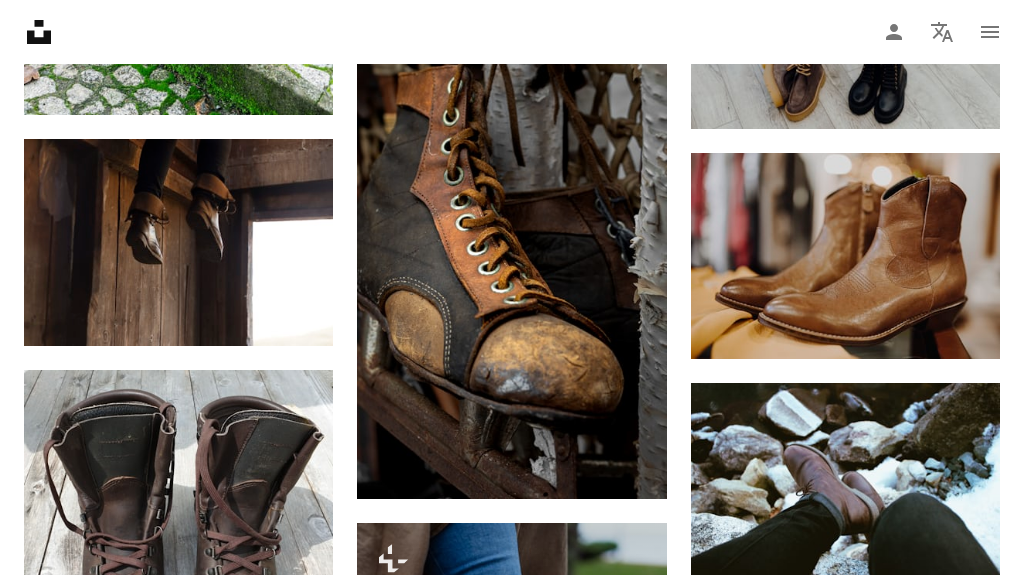 click 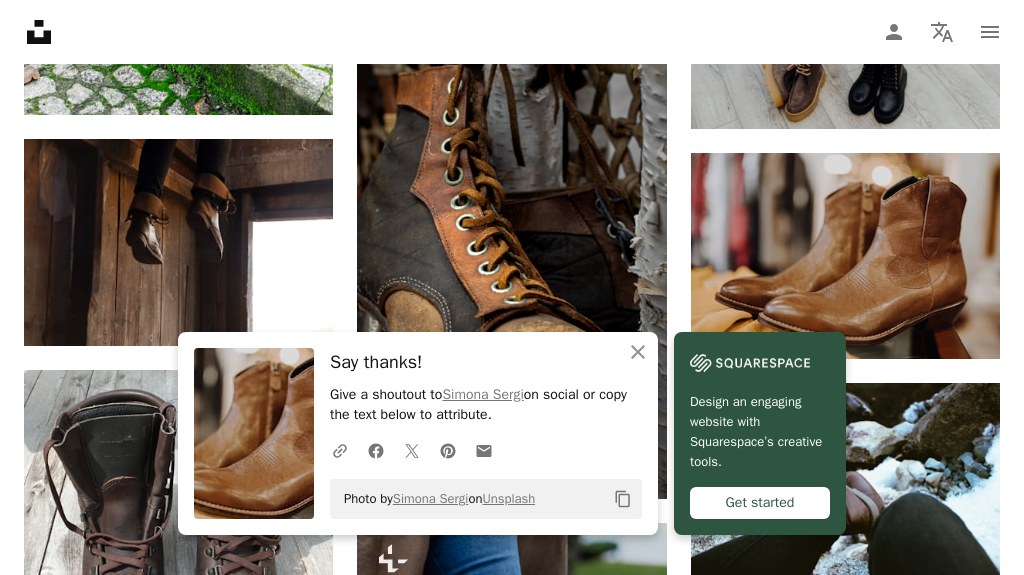 click on "An X shape" 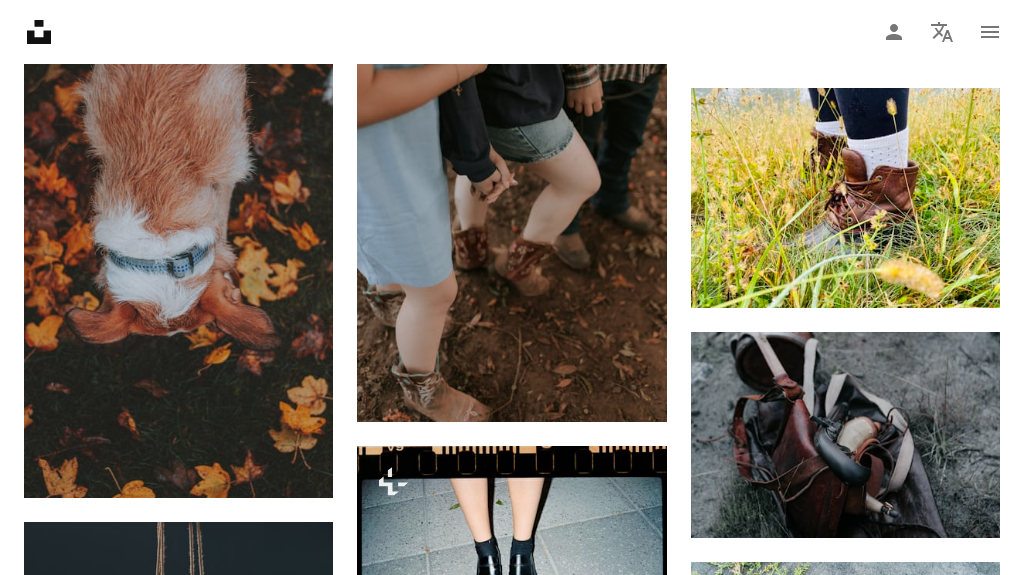 scroll, scrollTop: 44025, scrollLeft: 0, axis: vertical 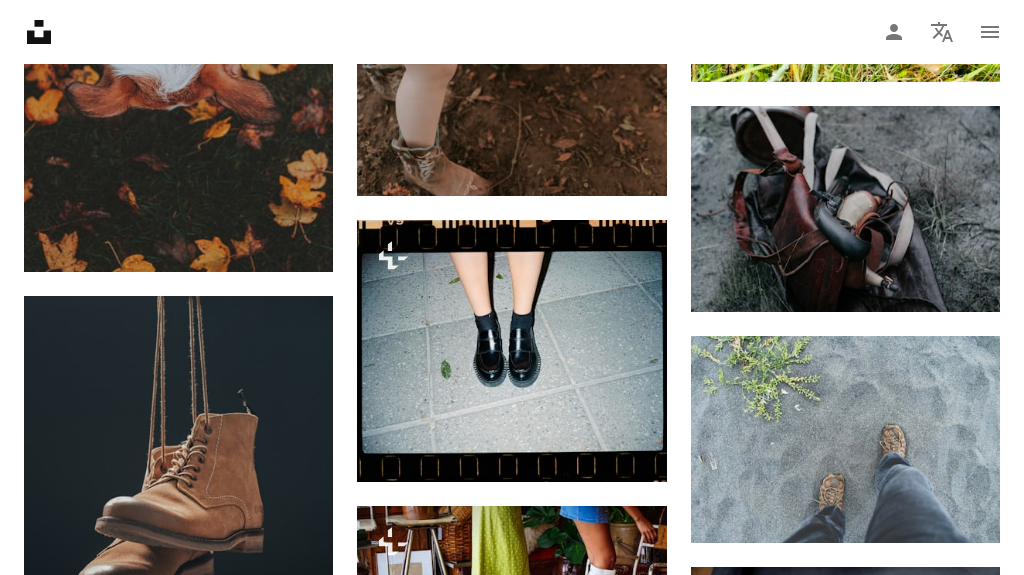 click 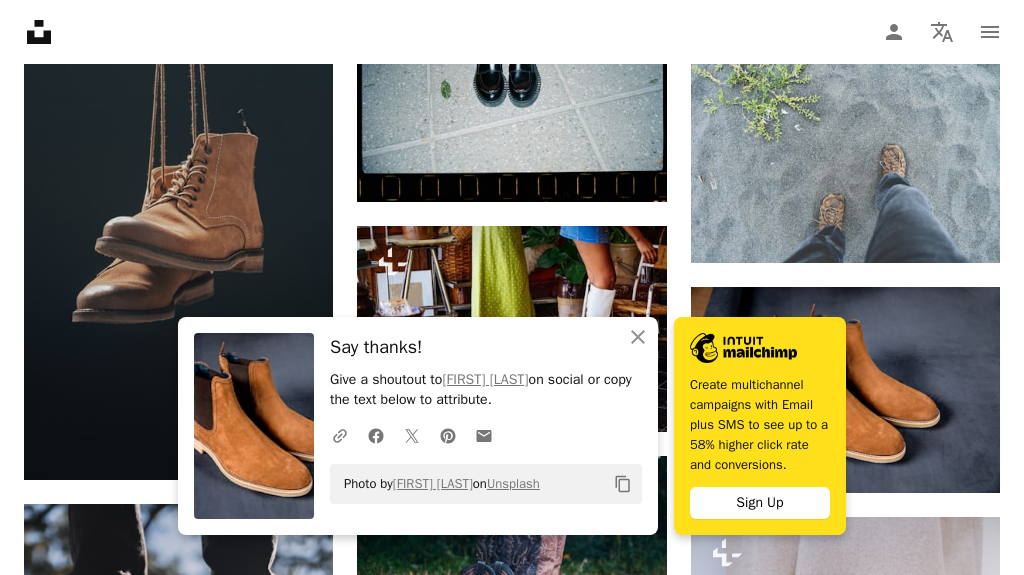 click on "An X shape Close" at bounding box center (638, 337) 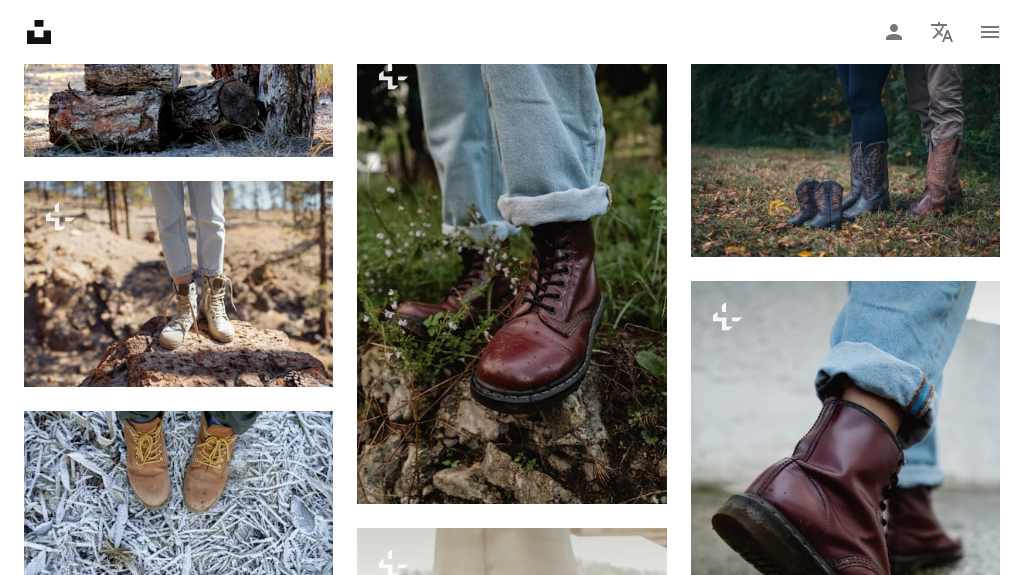 scroll, scrollTop: 47955, scrollLeft: 0, axis: vertical 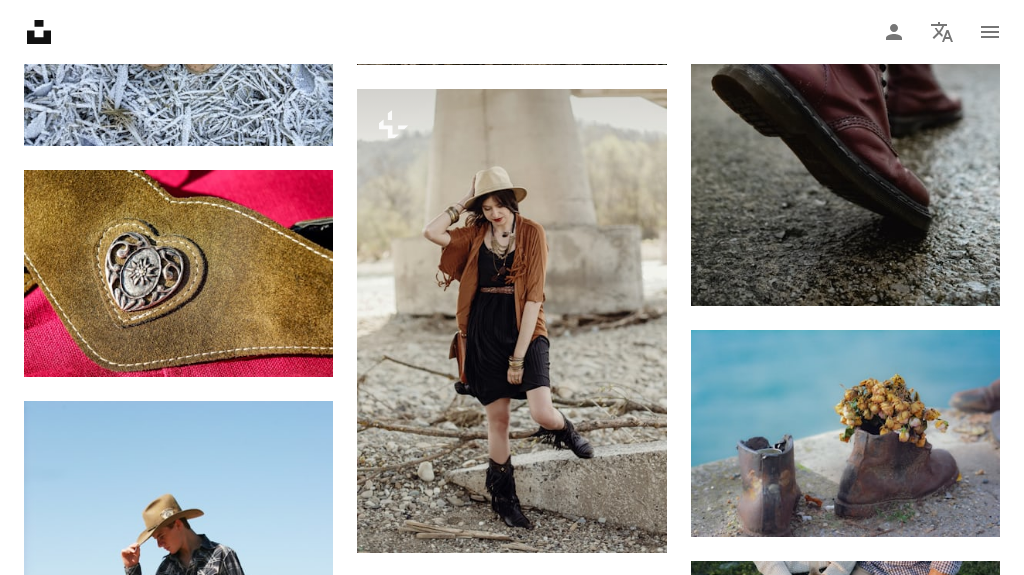 click on "Arrow pointing down" 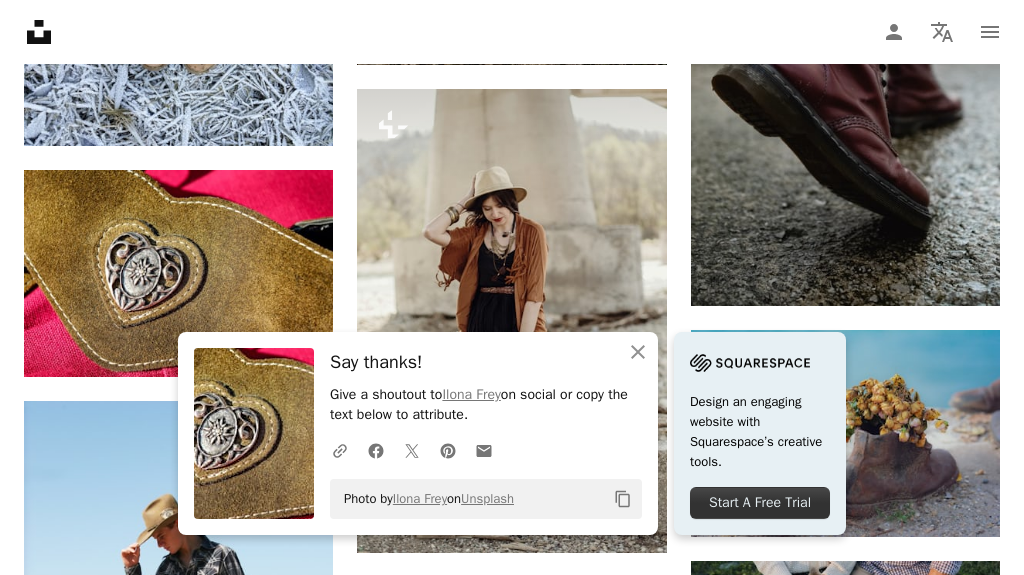 scroll, scrollTop: 48852, scrollLeft: 0, axis: vertical 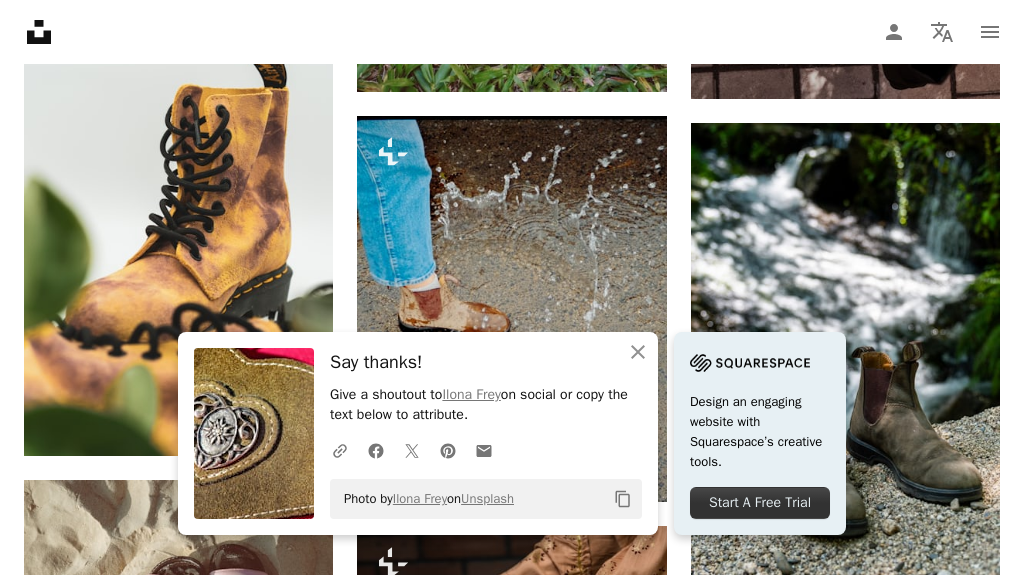 click on "An X shape" 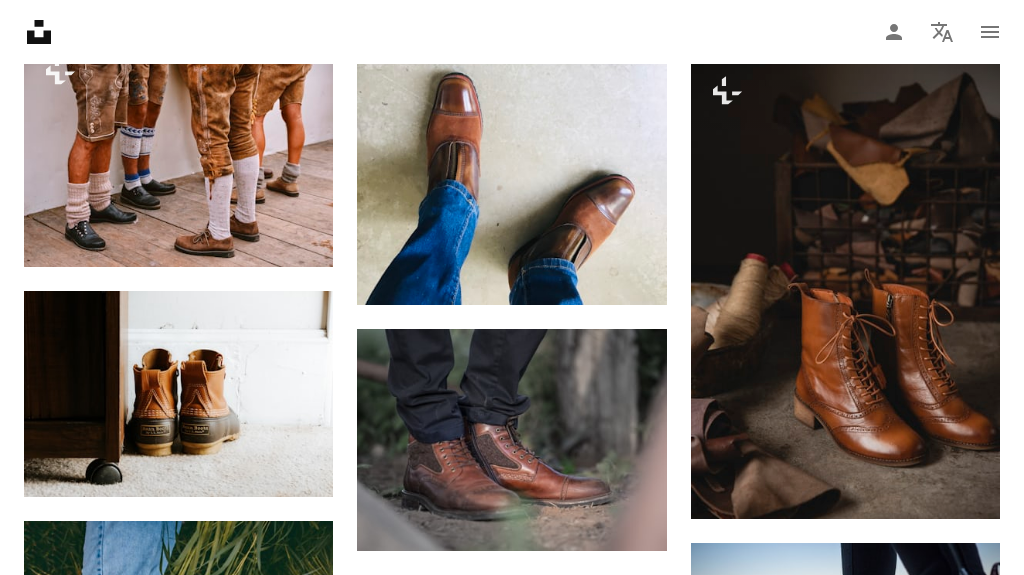 scroll, scrollTop: 51438, scrollLeft: 0, axis: vertical 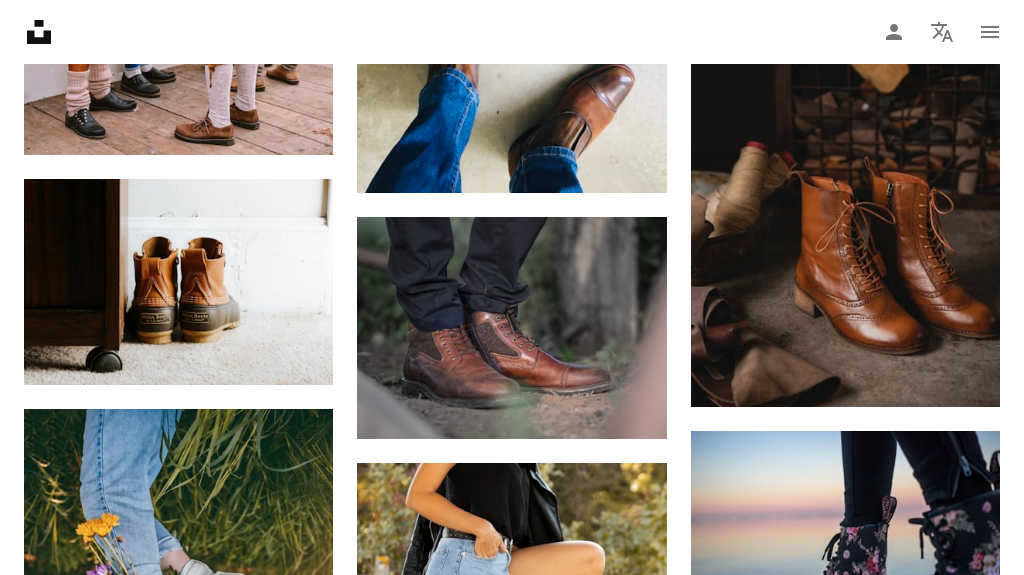 click on "A lock Download" at bounding box center (929, 371) 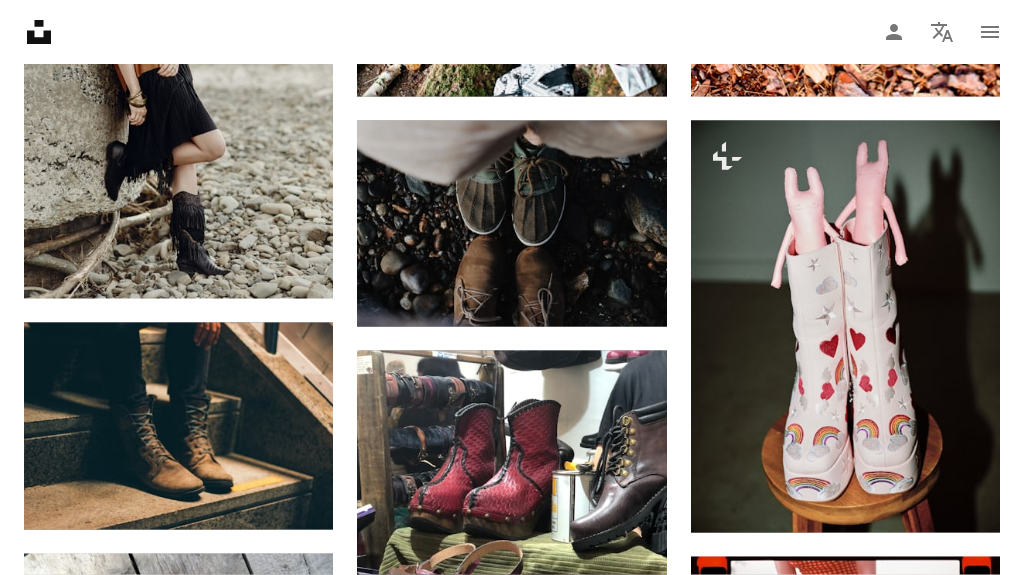 scroll, scrollTop: 52501, scrollLeft: 0, axis: vertical 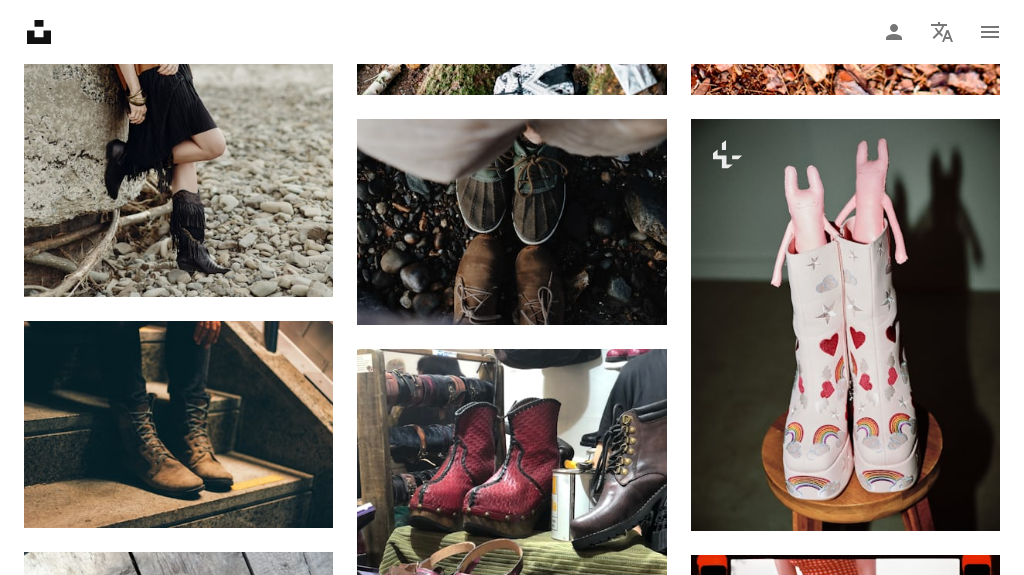click on "An X shape" at bounding box center (20, 20) 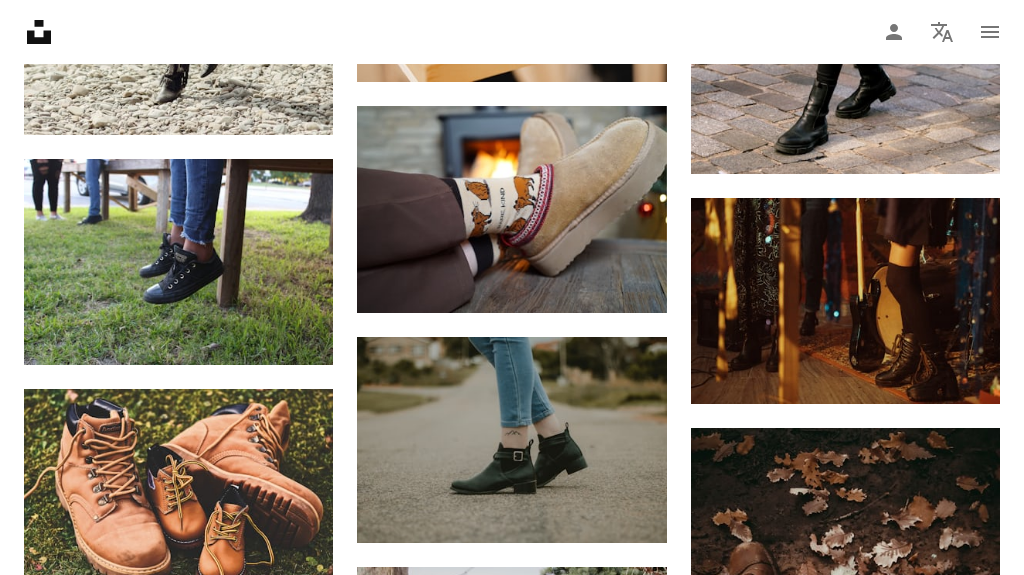 scroll, scrollTop: 55799, scrollLeft: 0, axis: vertical 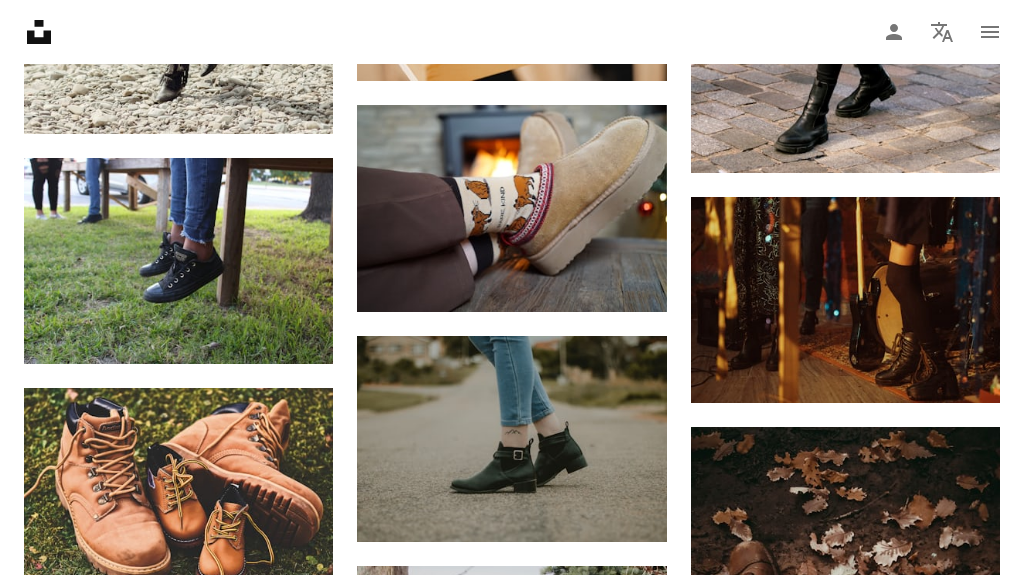 click at bounding box center (511, 208) 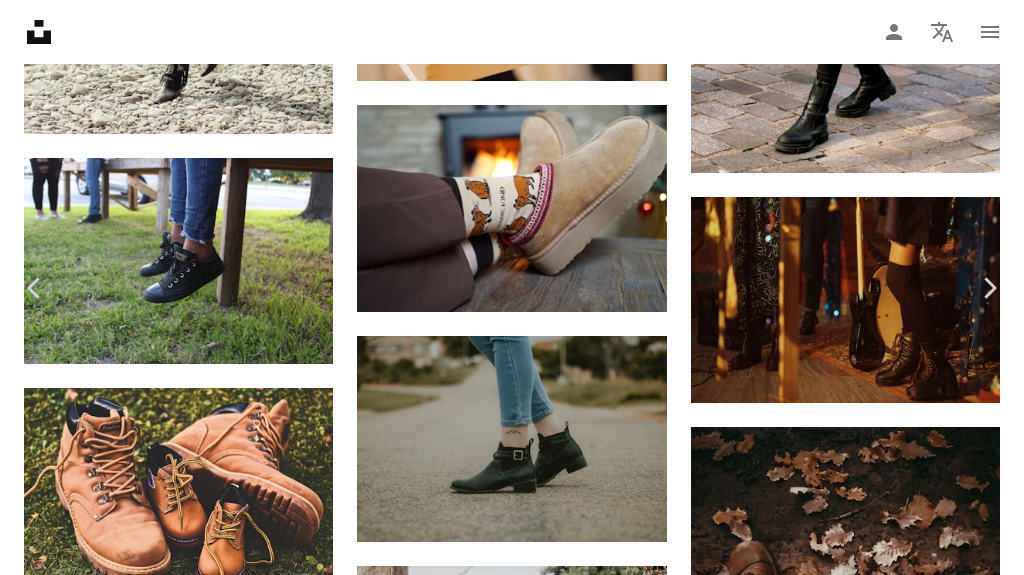 click on "Download free" at bounding box center [840, 2954] 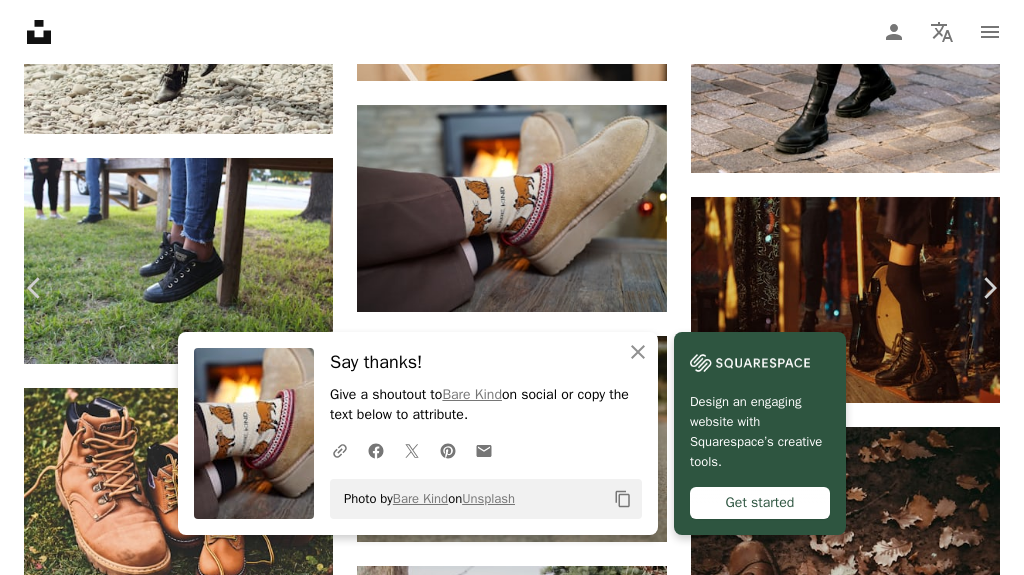 click on "An X shape" 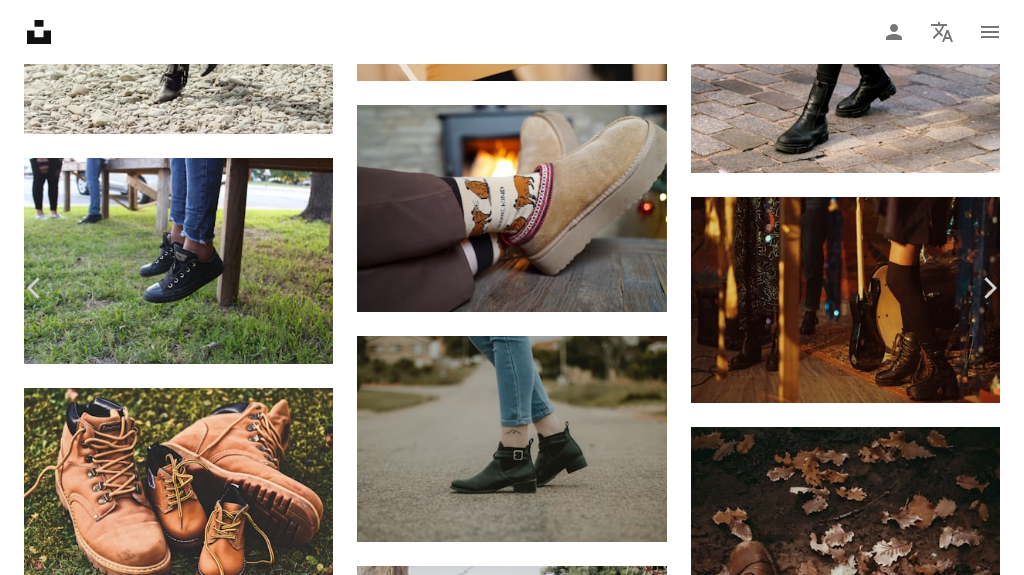 click on "A heart A plus sign [FIRST] [LAST] Arrow pointing down A heart A plus sign [FIRST] Arrow pointing down A heart A plus sign [FIRST] Available for hire A checkmark inside of a circle Arrow pointing down Plus sign for Unsplash+ A heart A plus sign A. C. For Unsplash+ A lock Download A heart A plus sign [FIRST] Arrow down A heart A plus sign [FIRST] Available for hire A checkmark inside of a circle A heart A. C." at bounding box center [512, 3194] 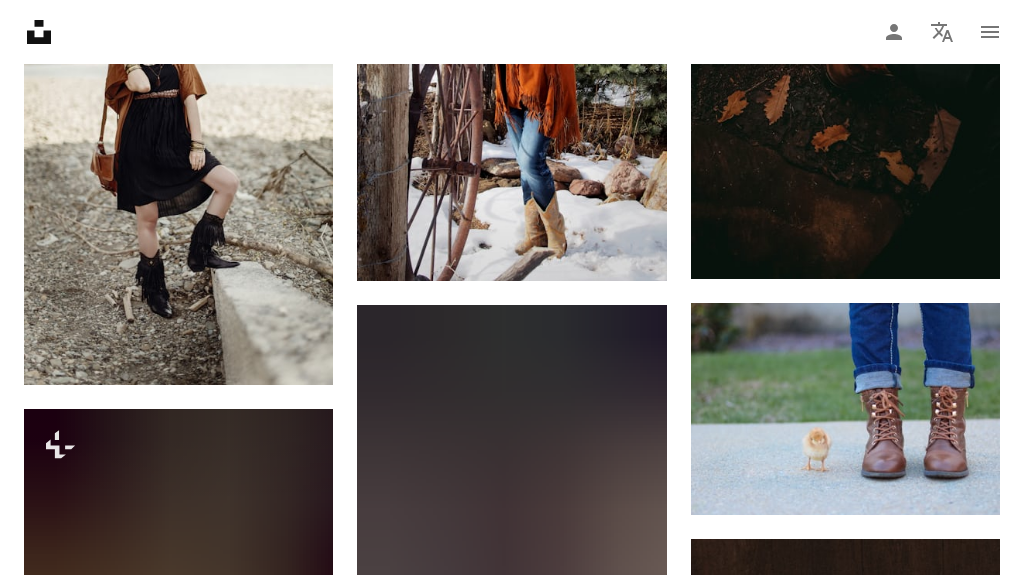 scroll, scrollTop: 55735, scrollLeft: 0, axis: vertical 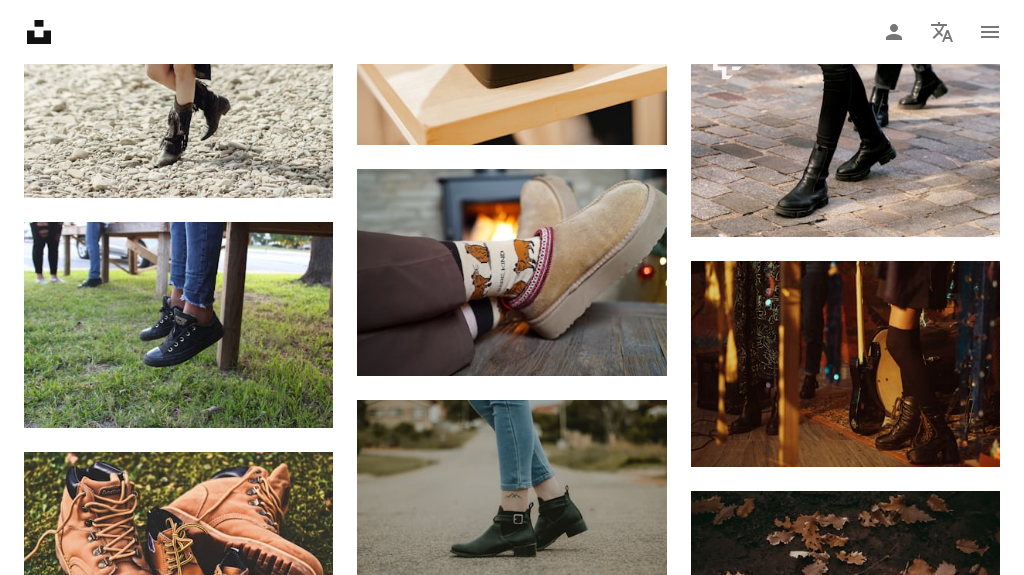 click on "An X shape" at bounding box center (20, 20) 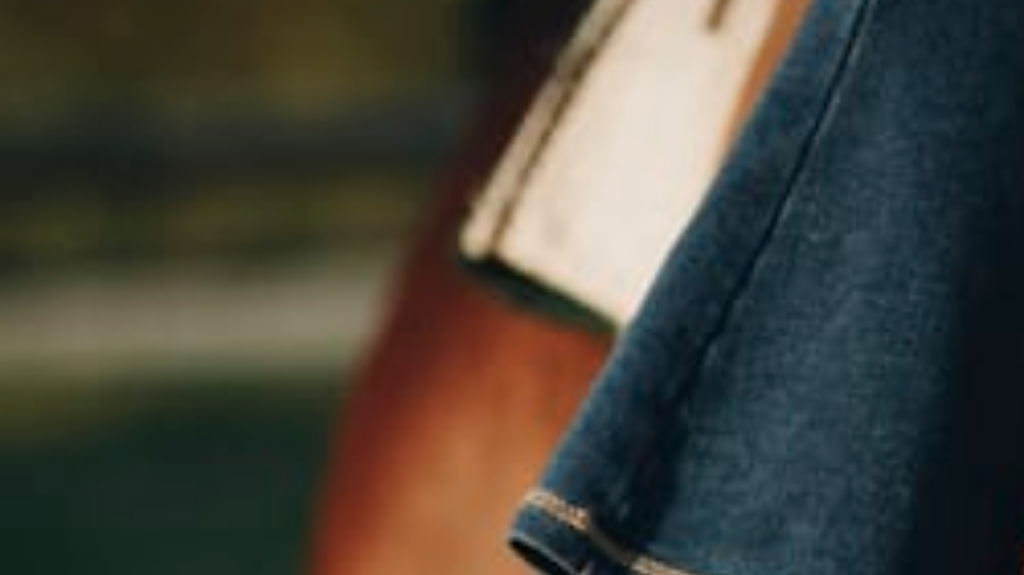 scroll, scrollTop: 58217, scrollLeft: 0, axis: vertical 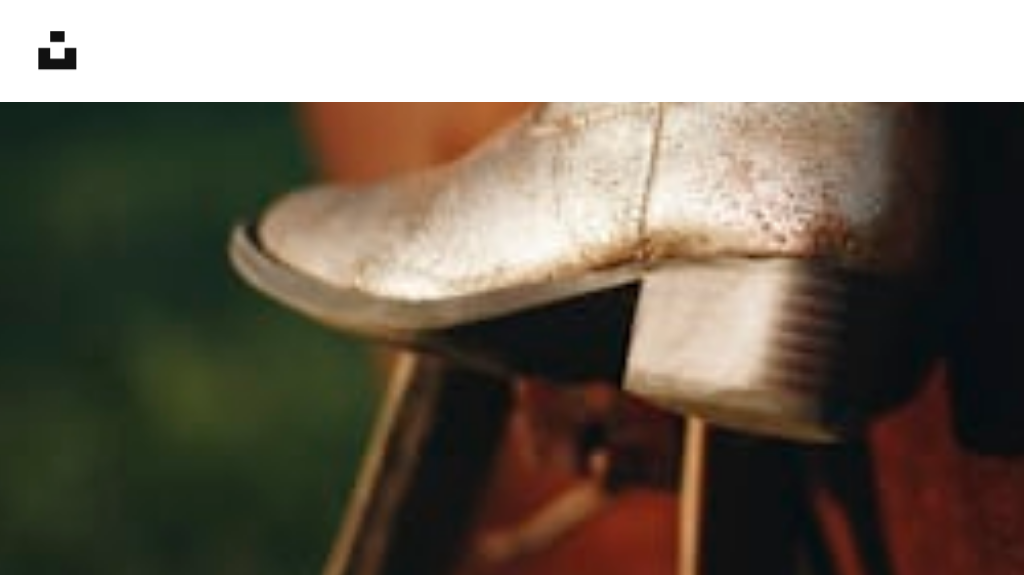 click at bounding box center [512, 111] 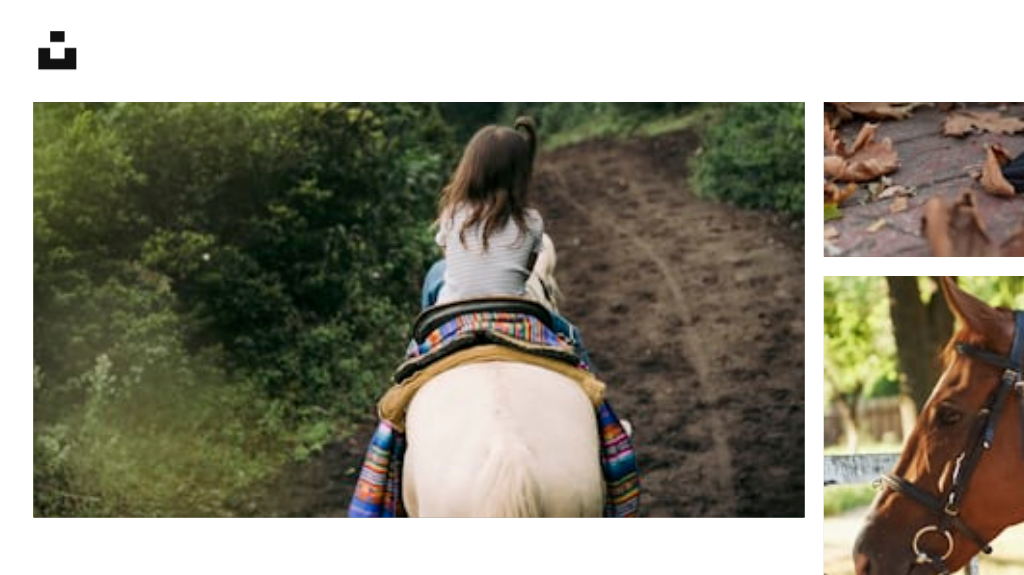 scroll, scrollTop: 0, scrollLeft: 0, axis: both 